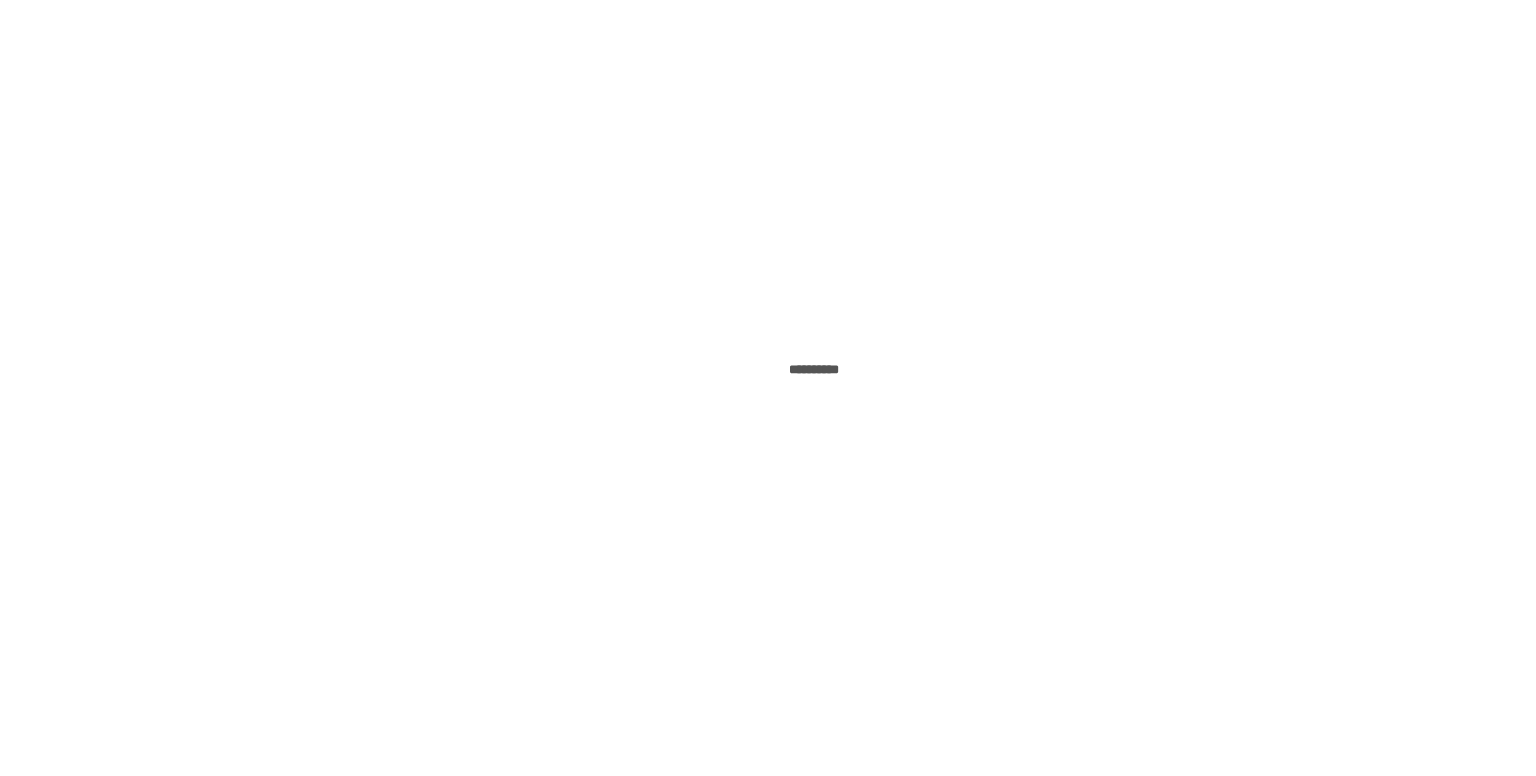 scroll, scrollTop: 0, scrollLeft: 0, axis: both 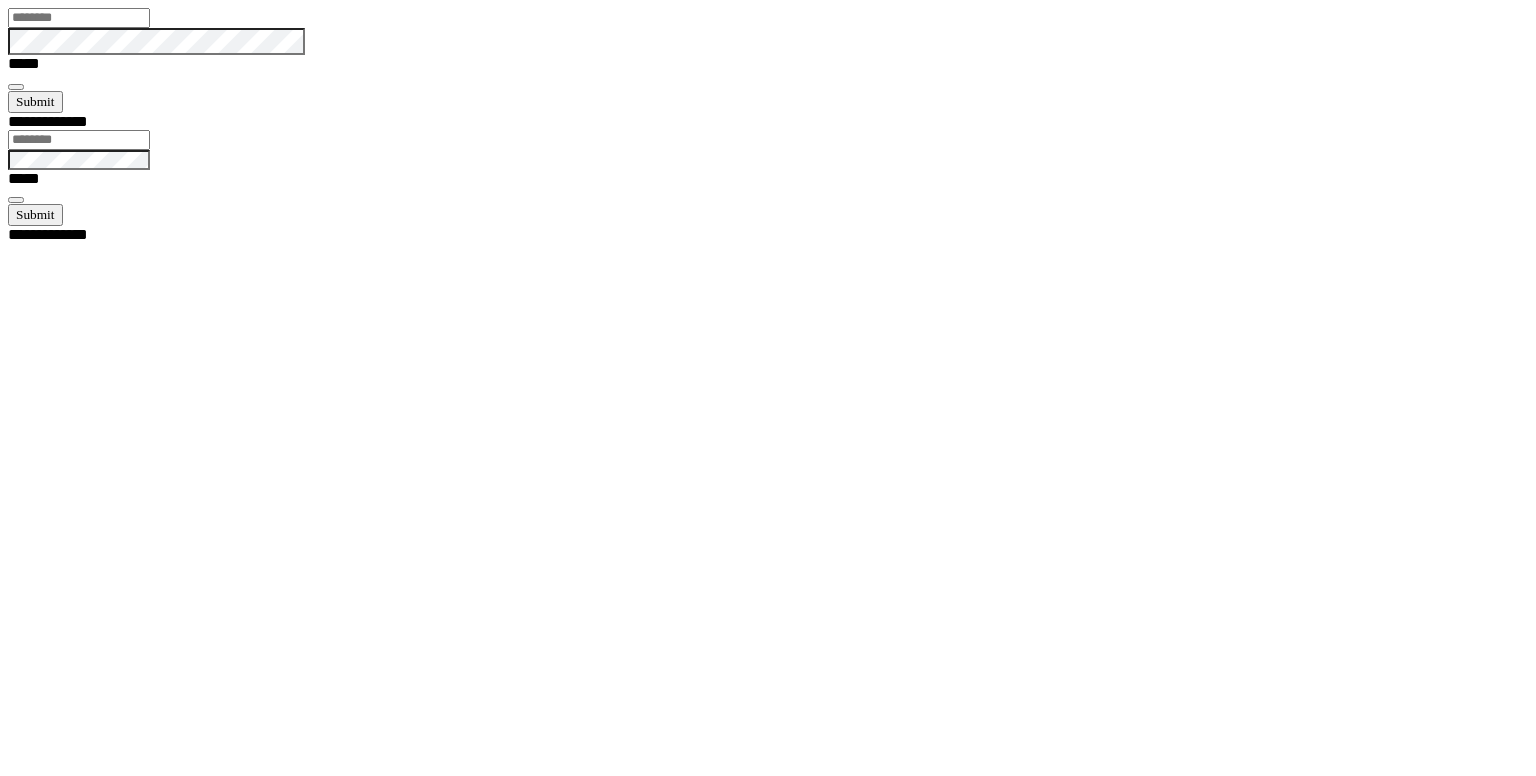 type on "********" 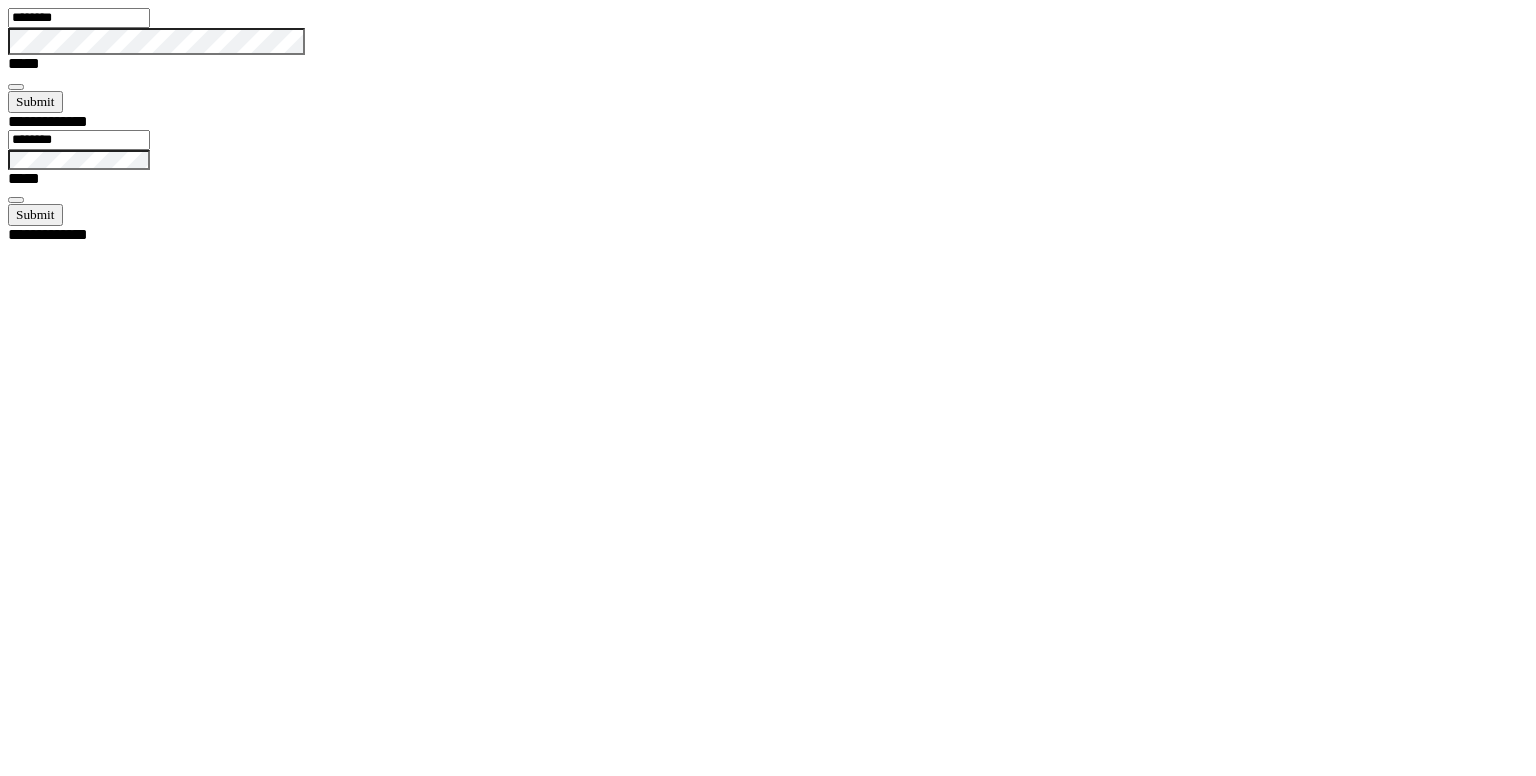 click at bounding box center (16, 87) 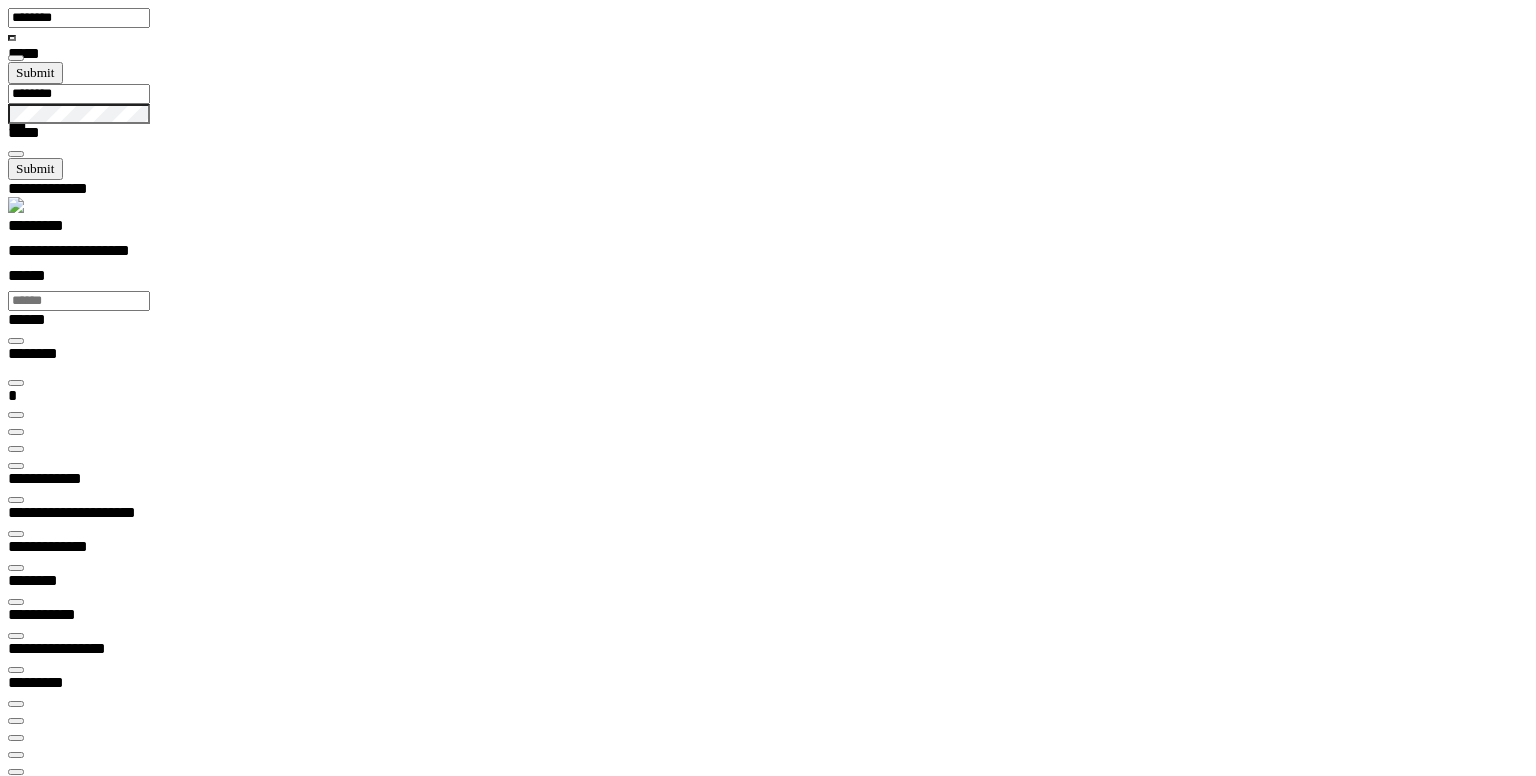 click at bounding box center (16, 449) 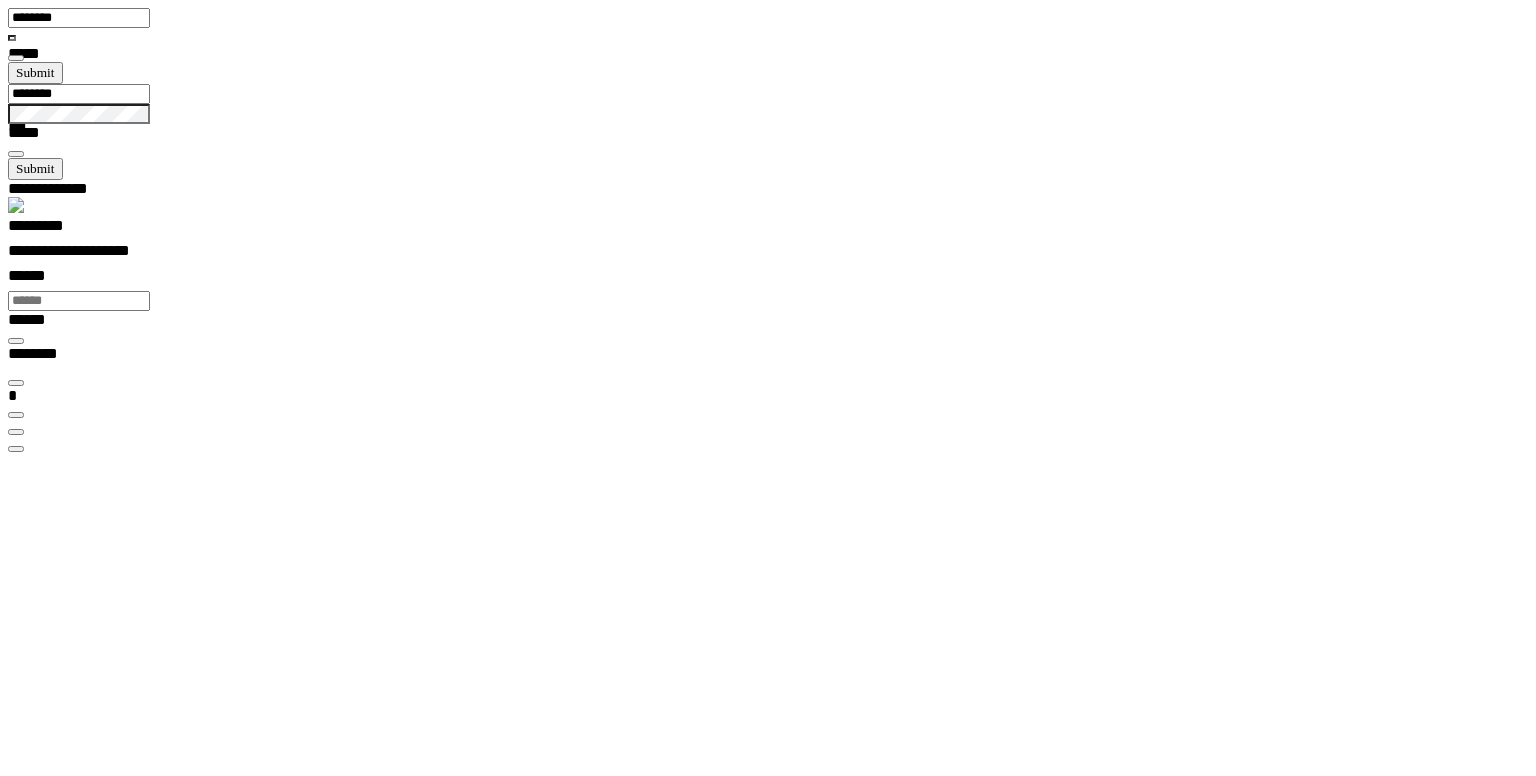 scroll, scrollTop: 0, scrollLeft: 0, axis: both 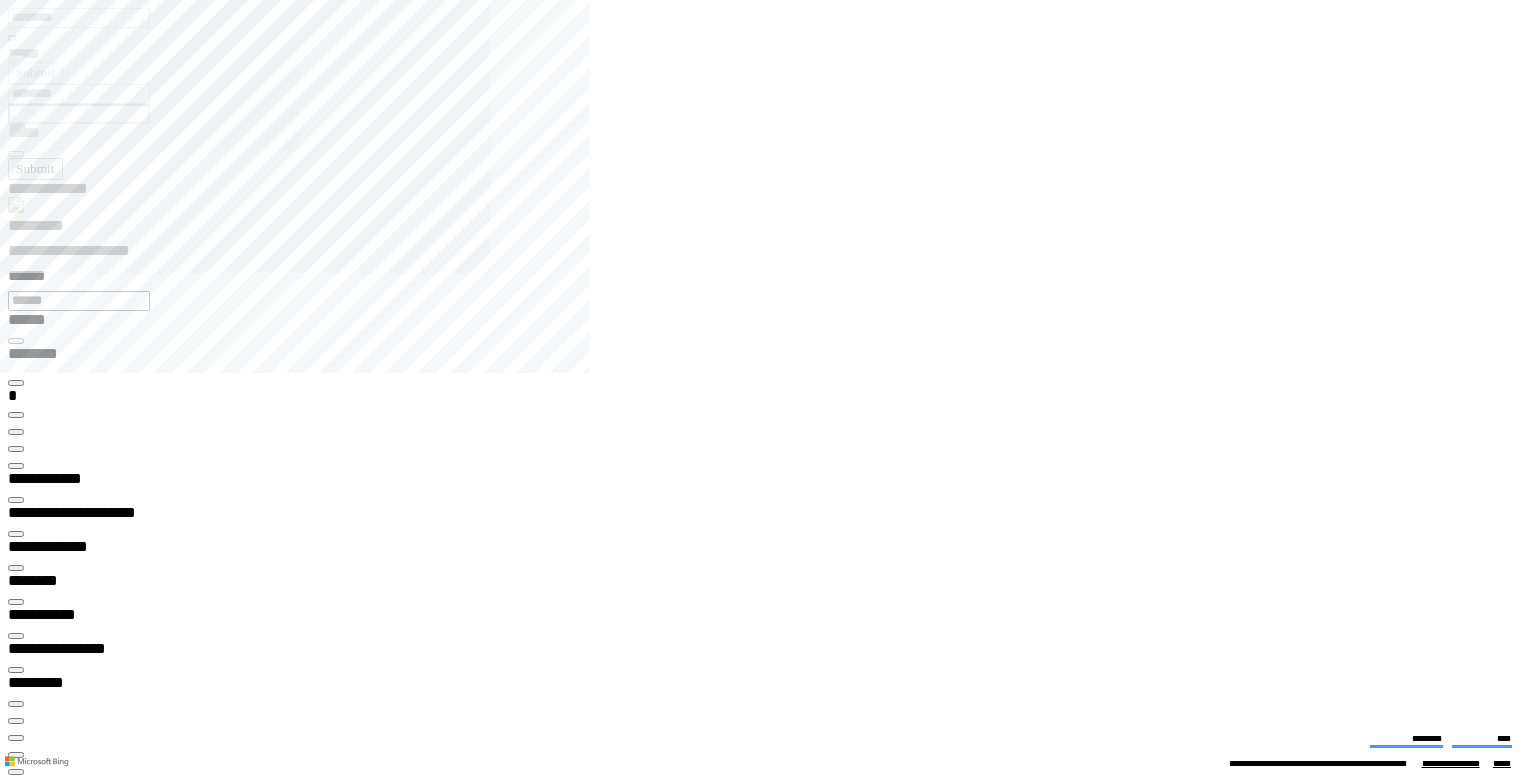 click on "**********" at bounding box center [67, 13501] 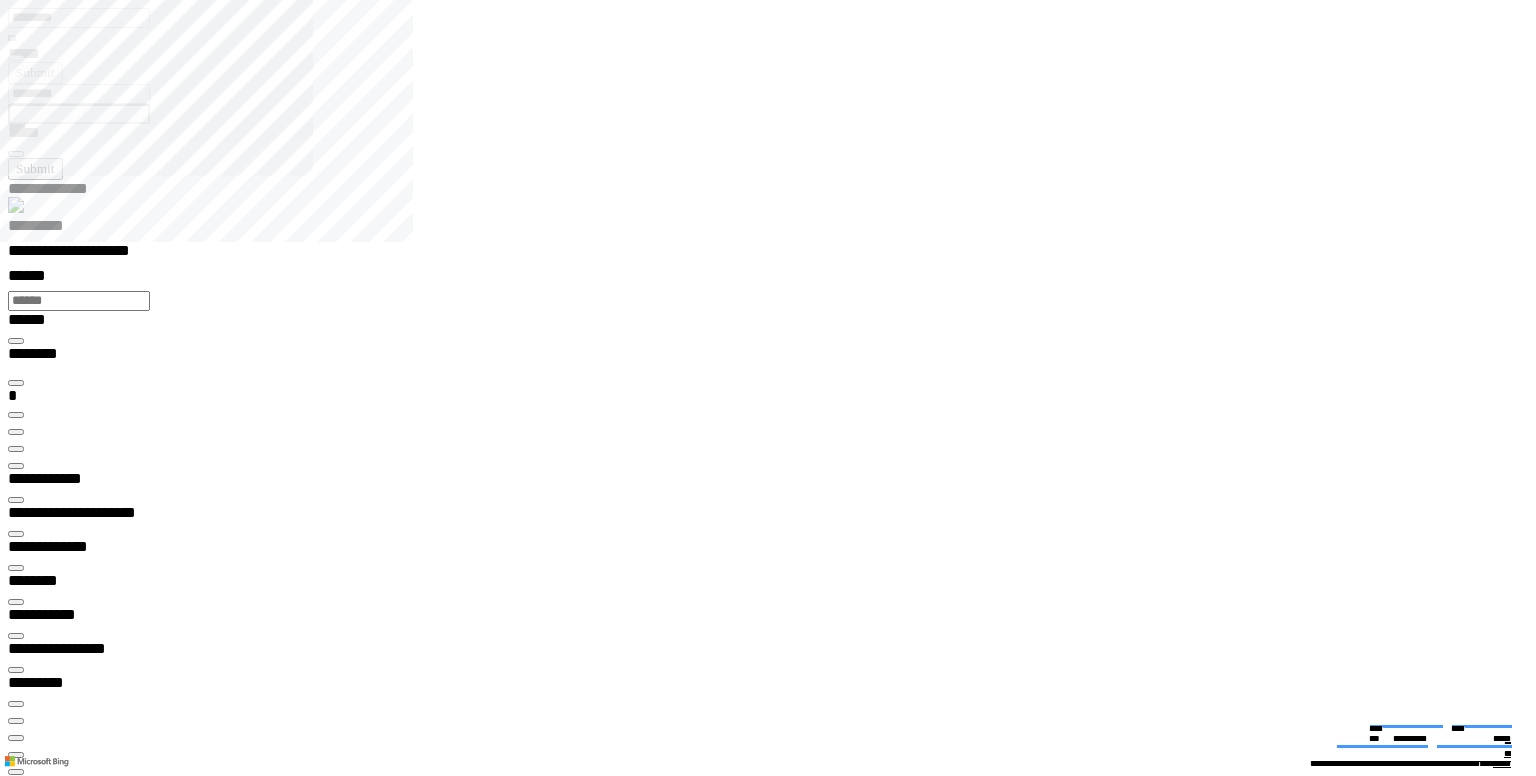 click at bounding box center (16, 19102) 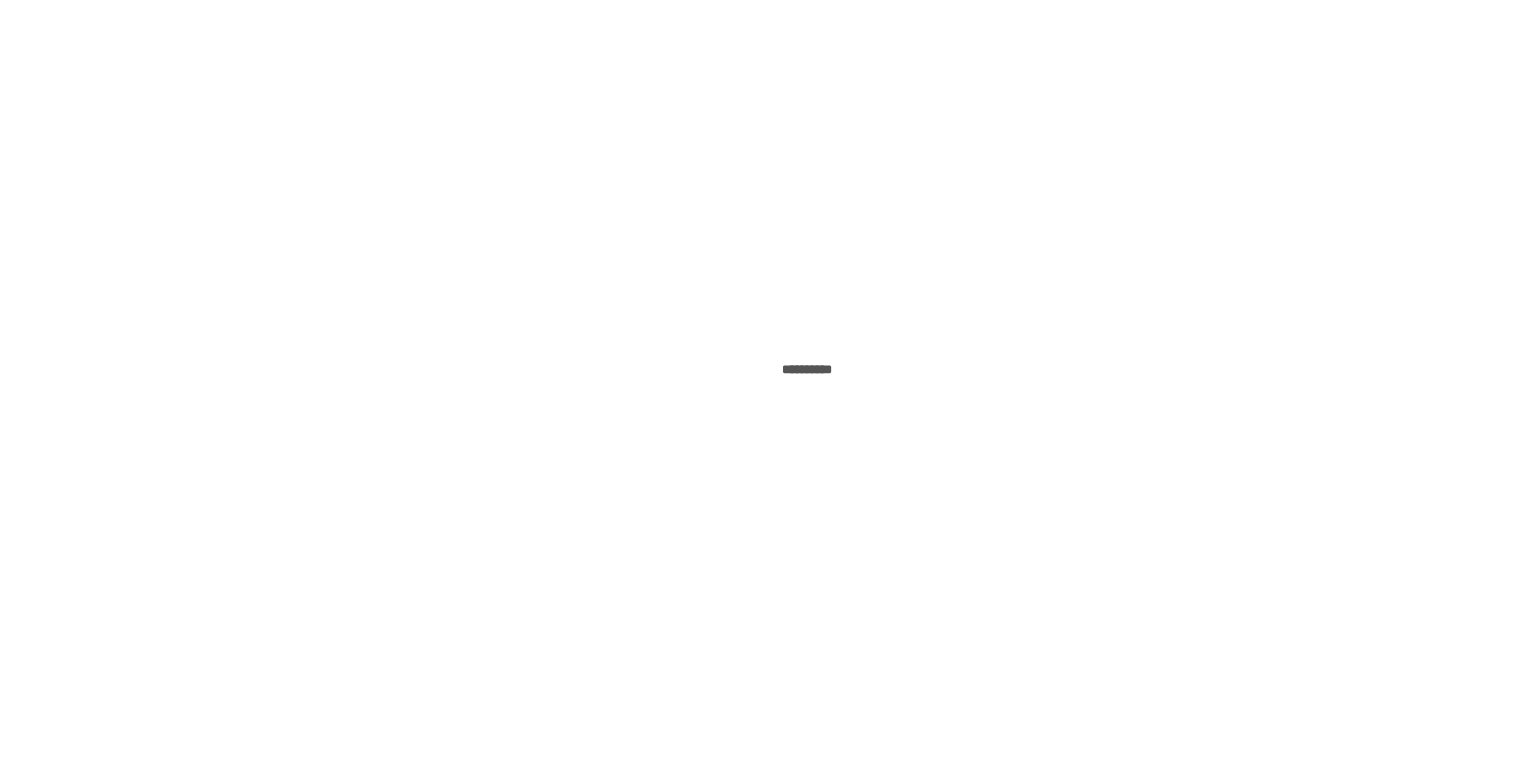 scroll, scrollTop: 0, scrollLeft: 0, axis: both 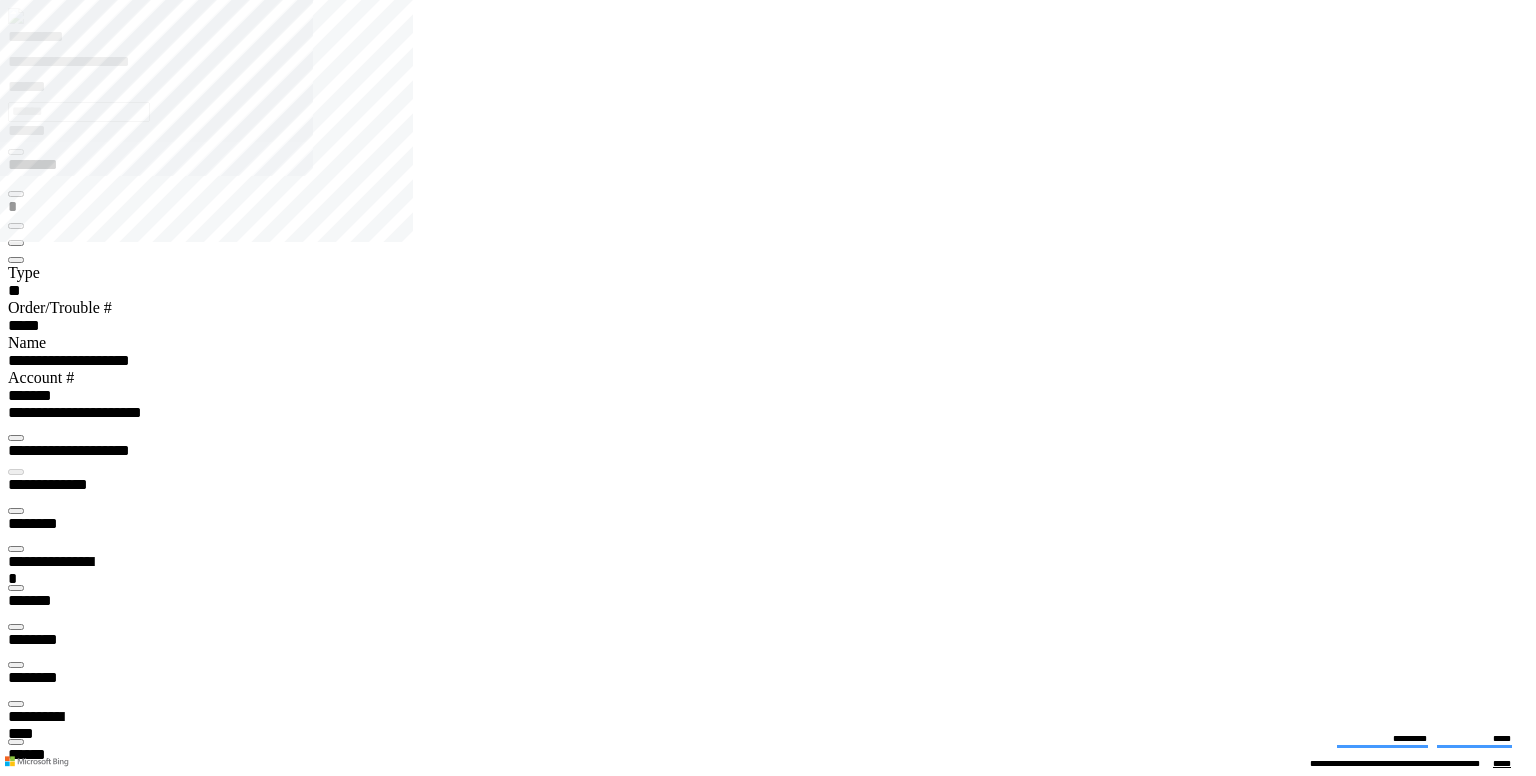 click at bounding box center (16, 3897) 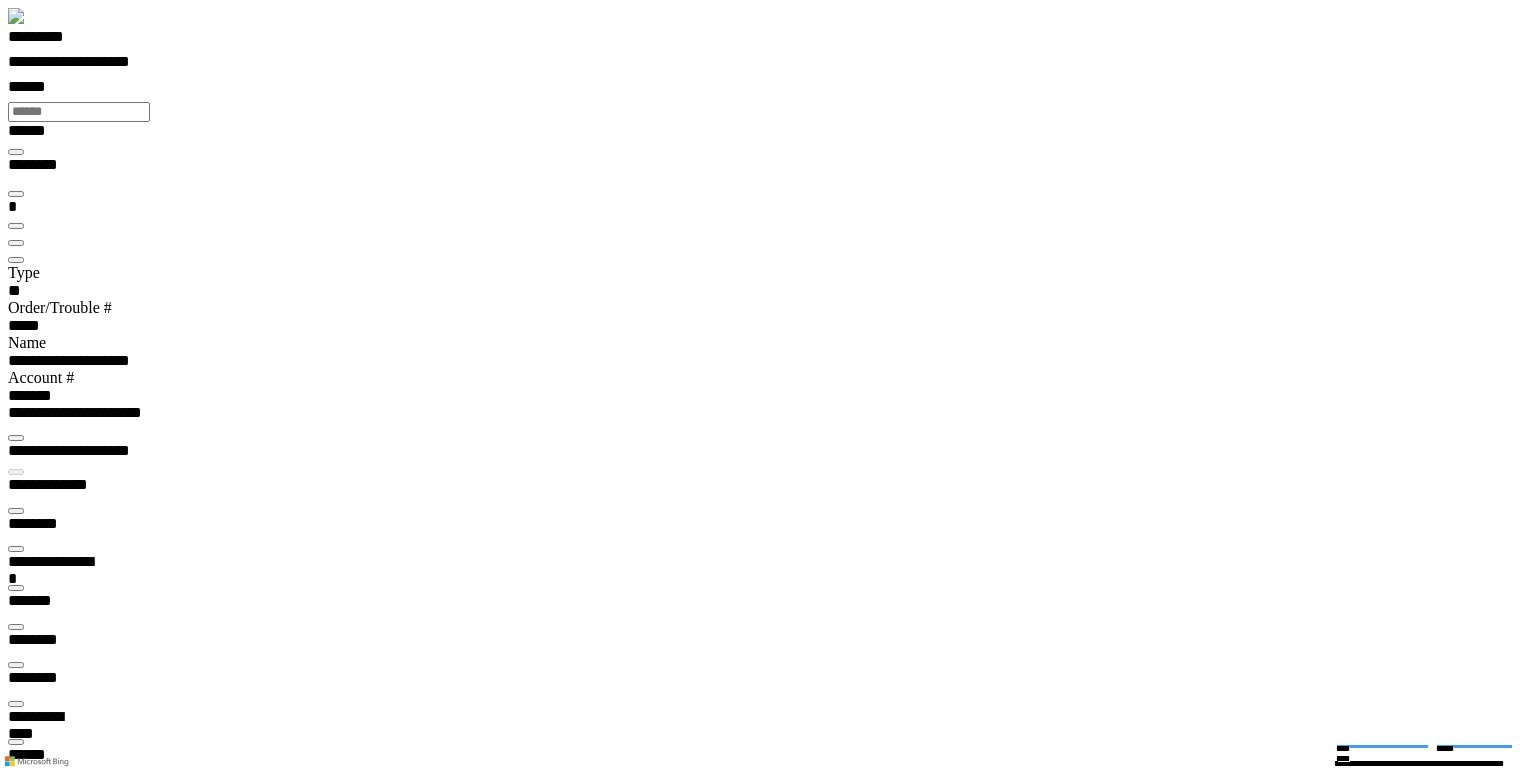 scroll, scrollTop: 99968, scrollLeft: 99906, axis: both 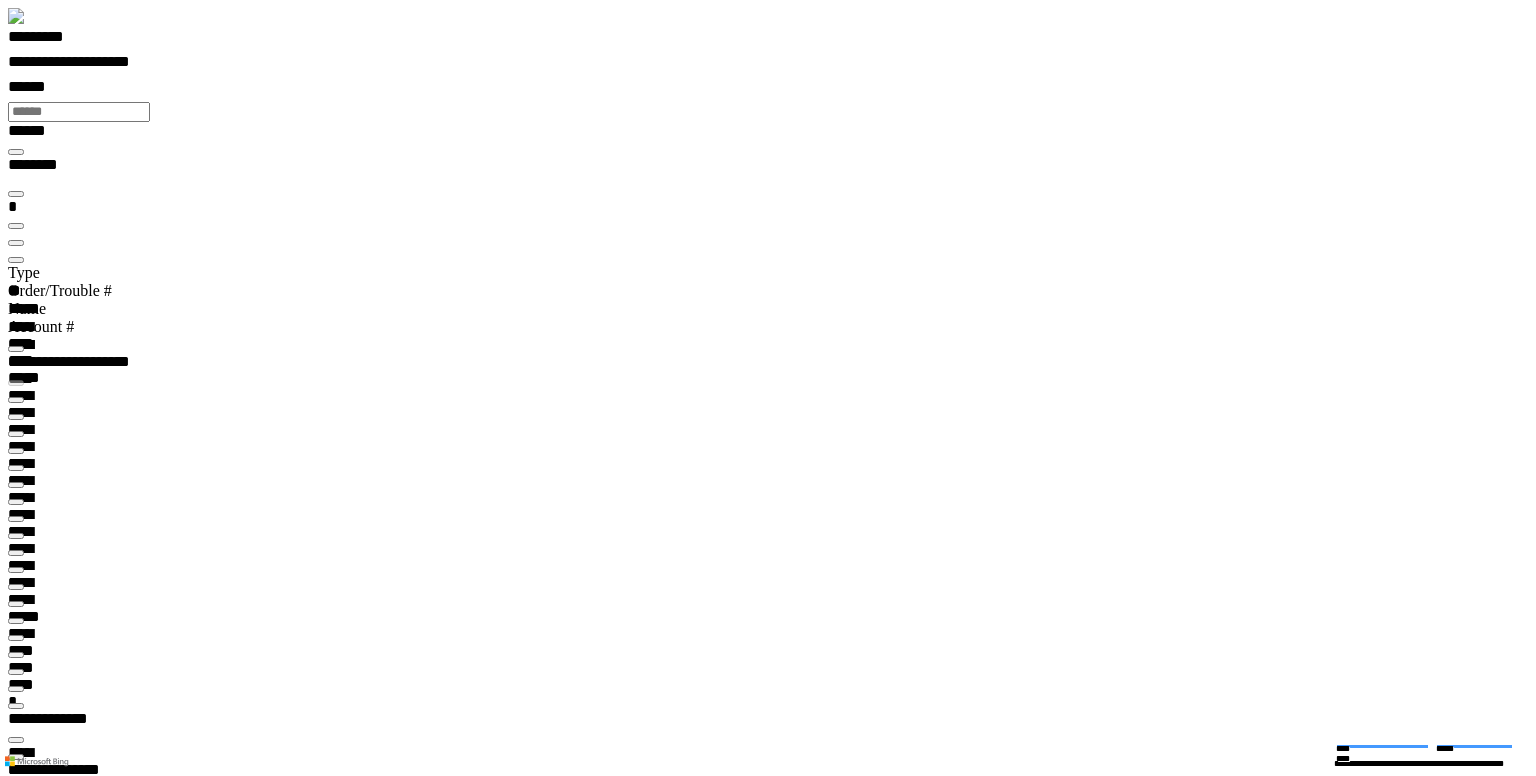 click at bounding box center [16, 260] 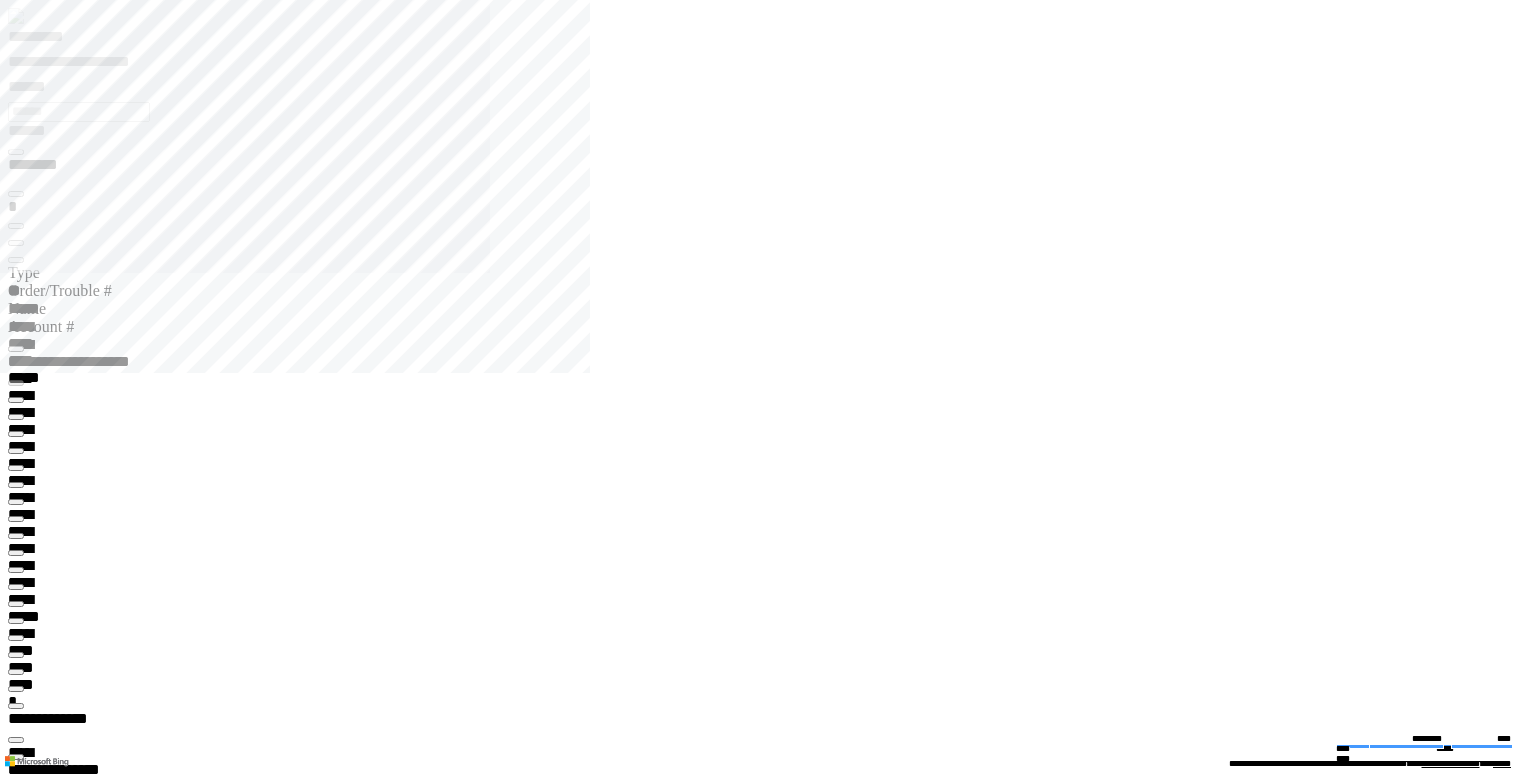 click at bounding box center (16, 26649) 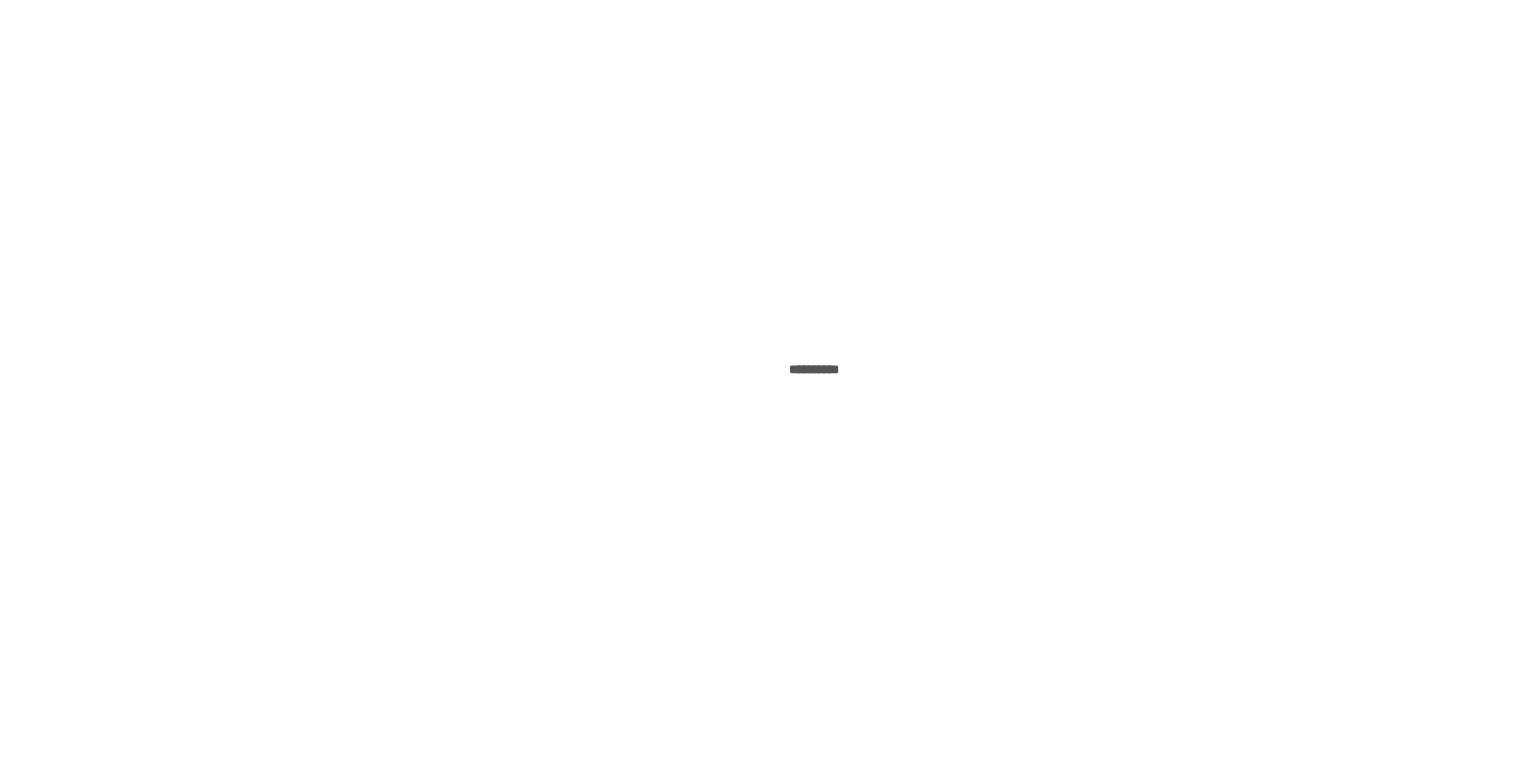 scroll, scrollTop: 0, scrollLeft: 0, axis: both 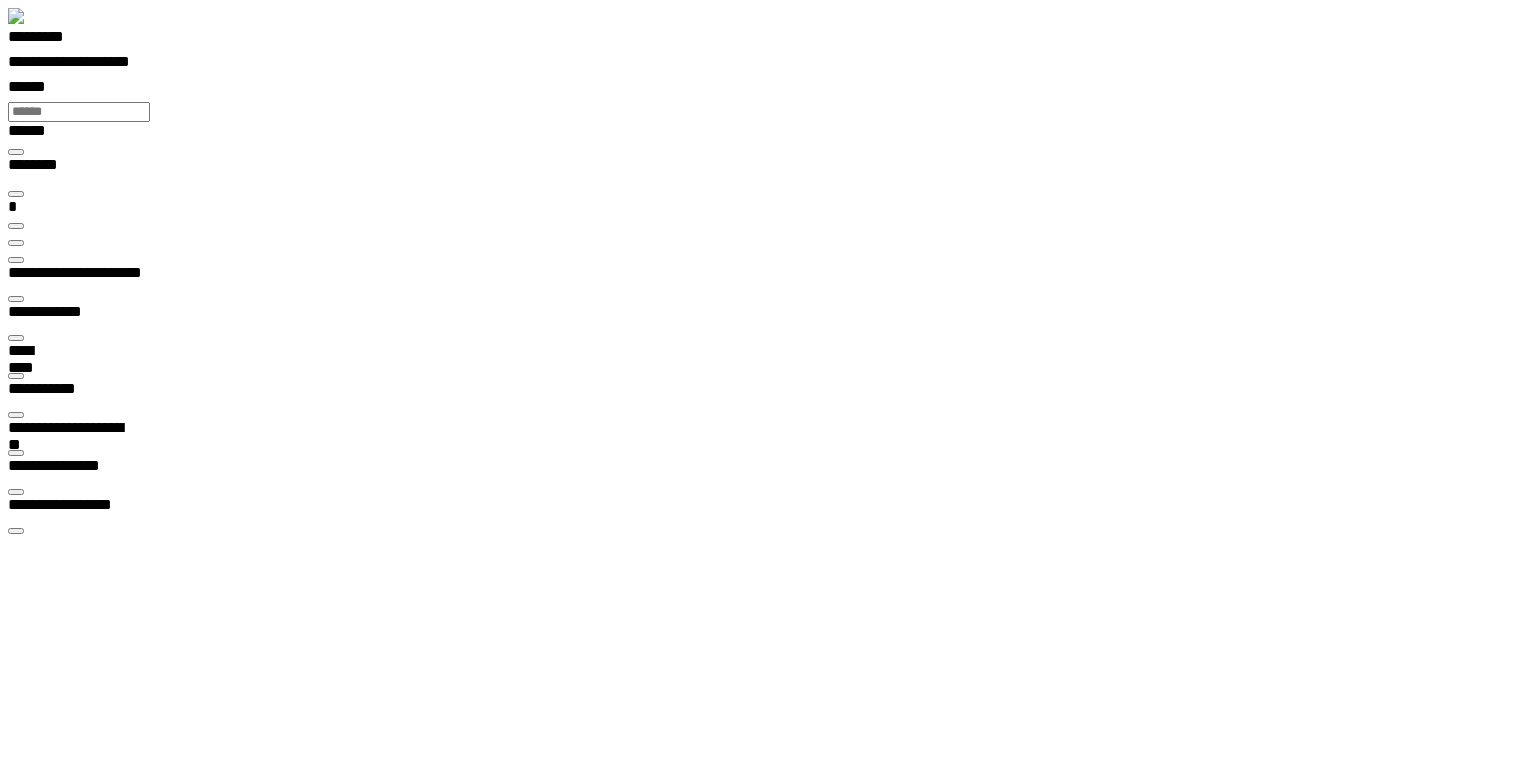 click at bounding box center (16, 299) 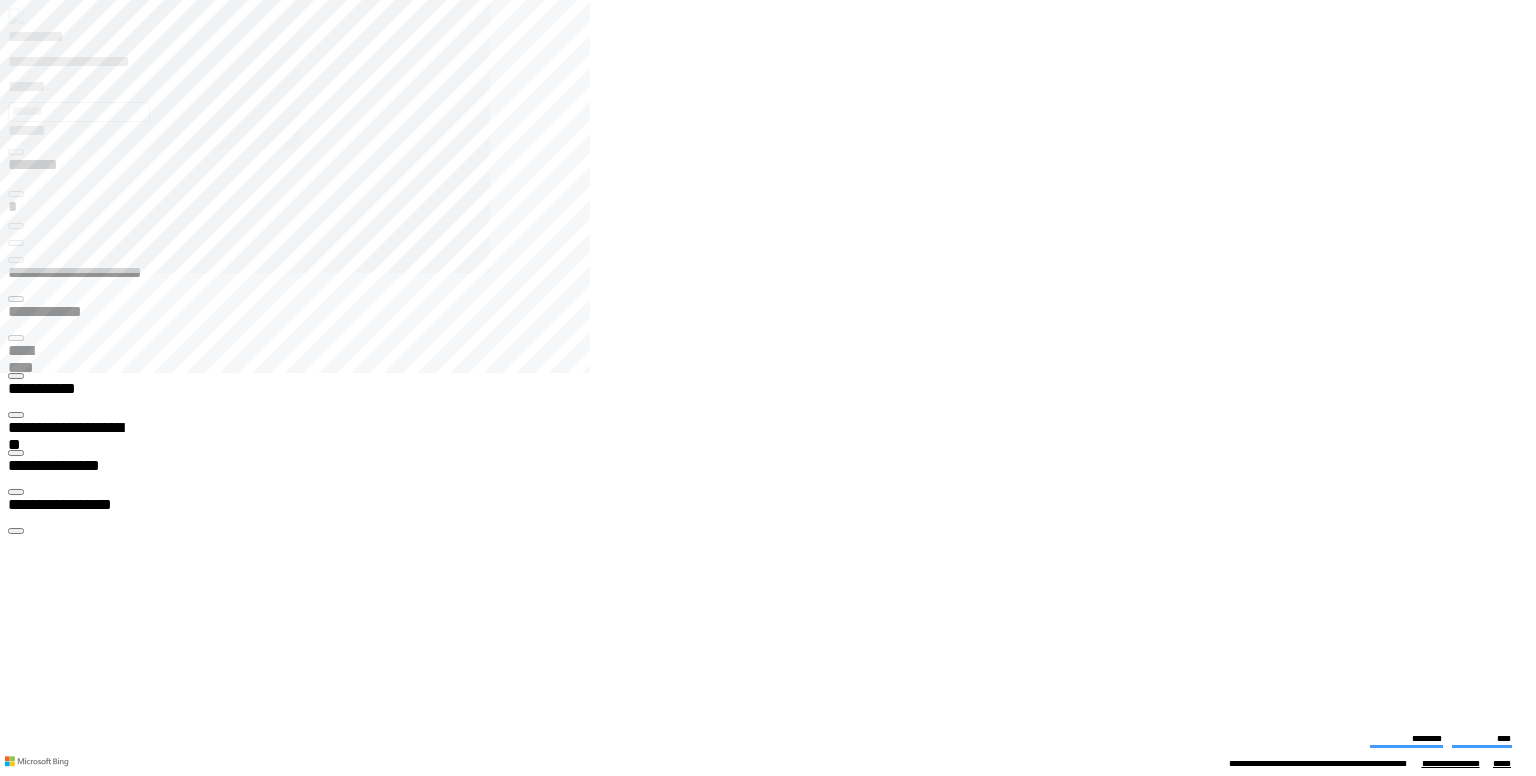 click on "**********" at bounding box center [67, 2285] 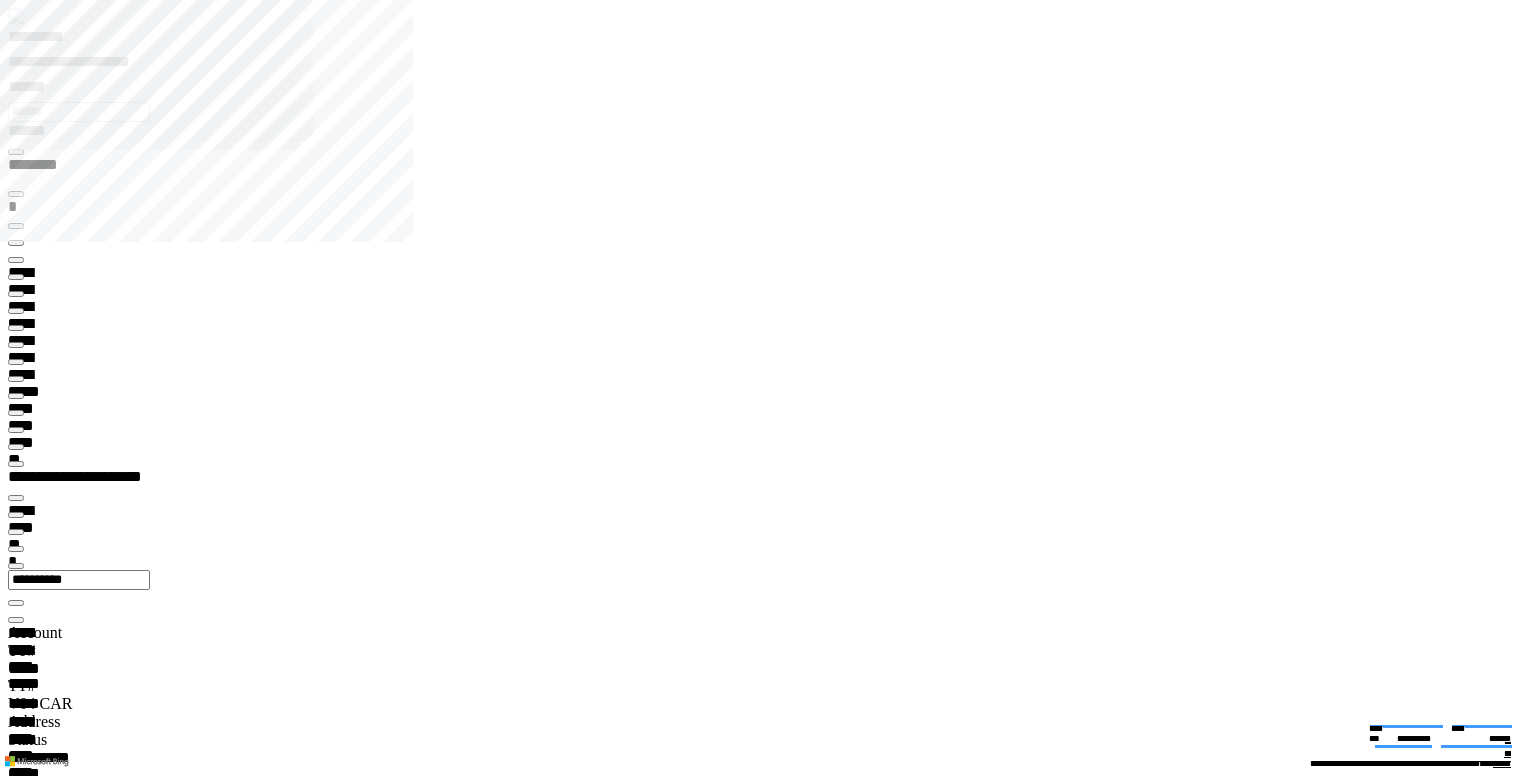 type on "*******" 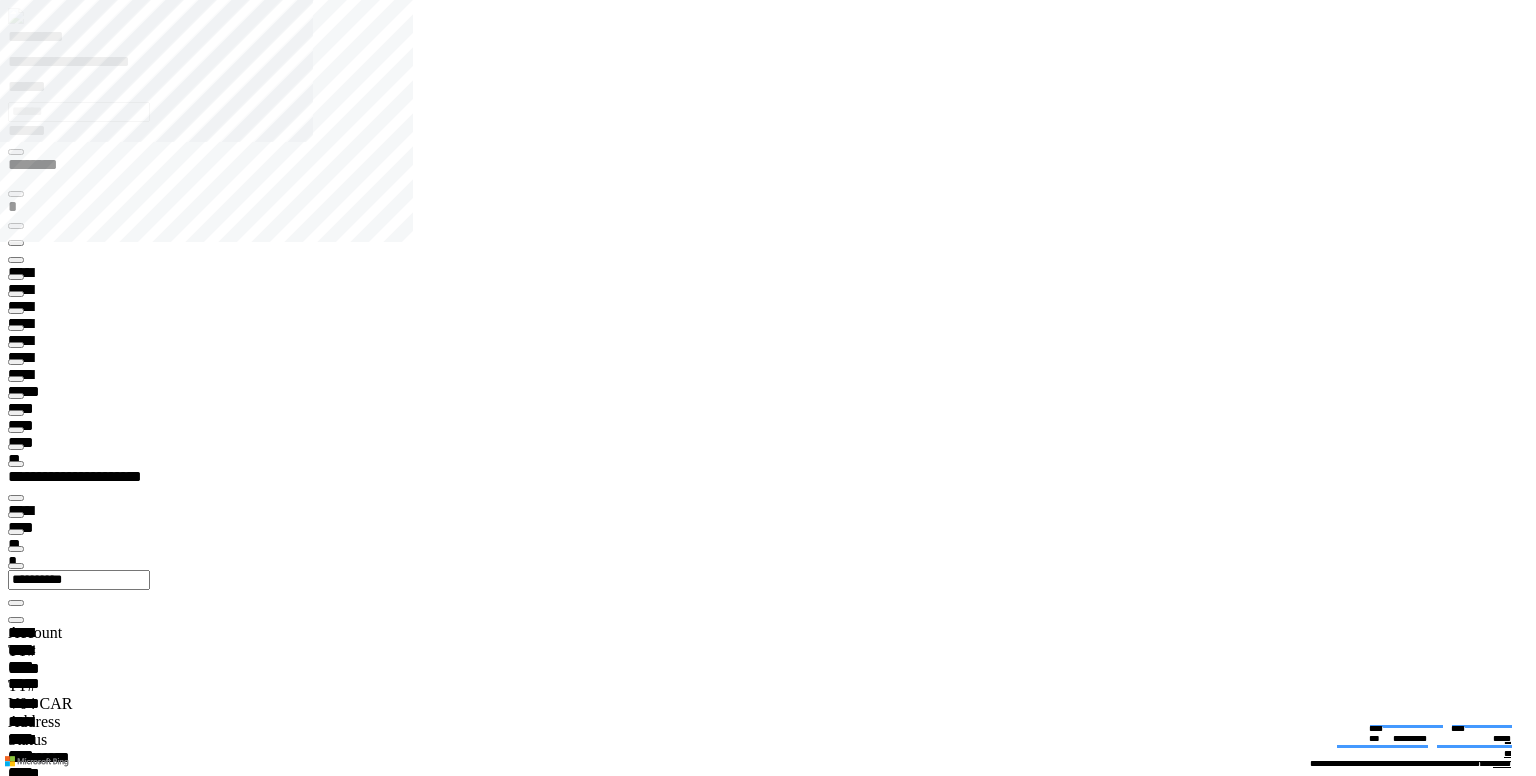 click at bounding box center [16, 23913] 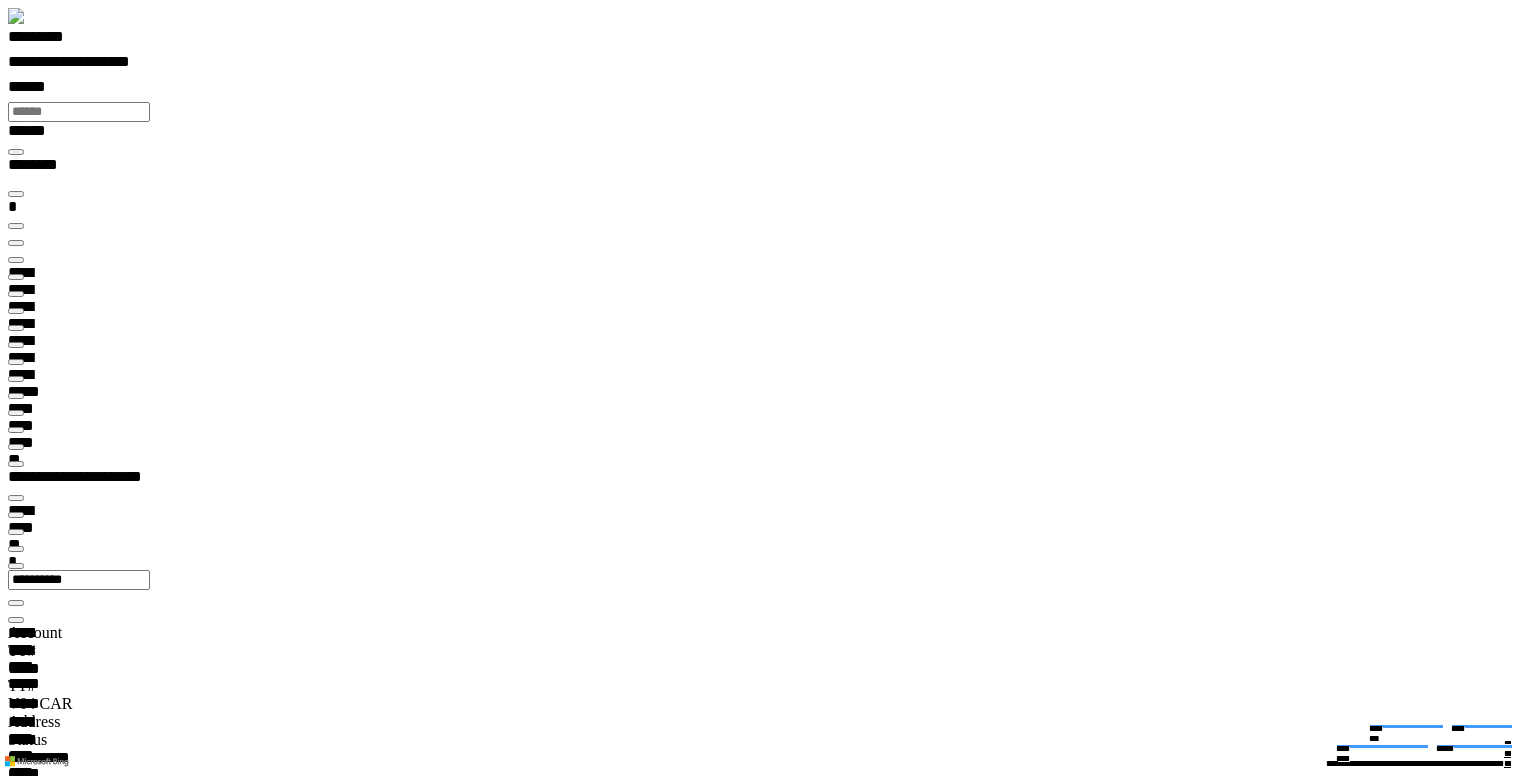 click at bounding box center (16, 20330) 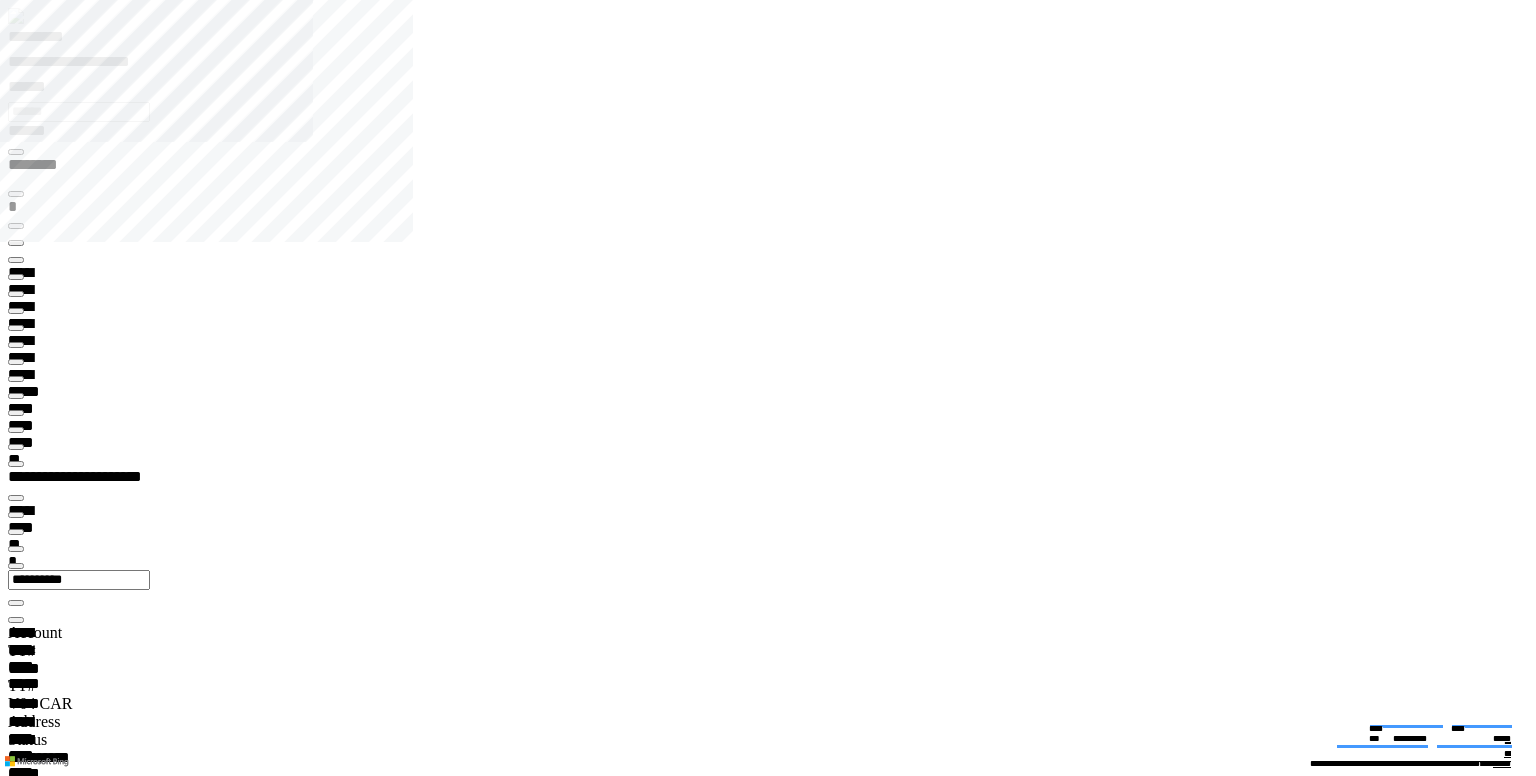 click at bounding box center (16, 24133) 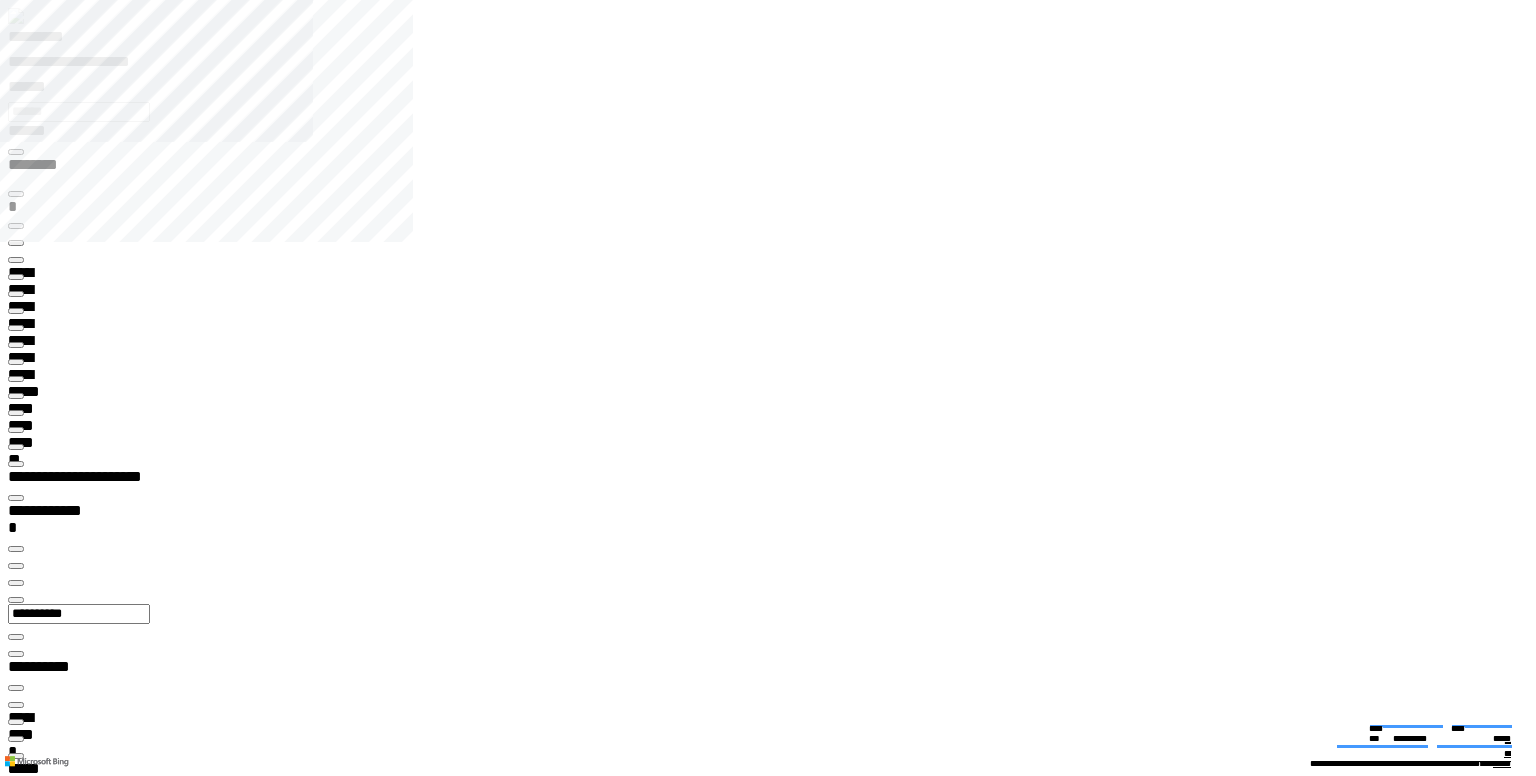 click at bounding box center [16, 20200] 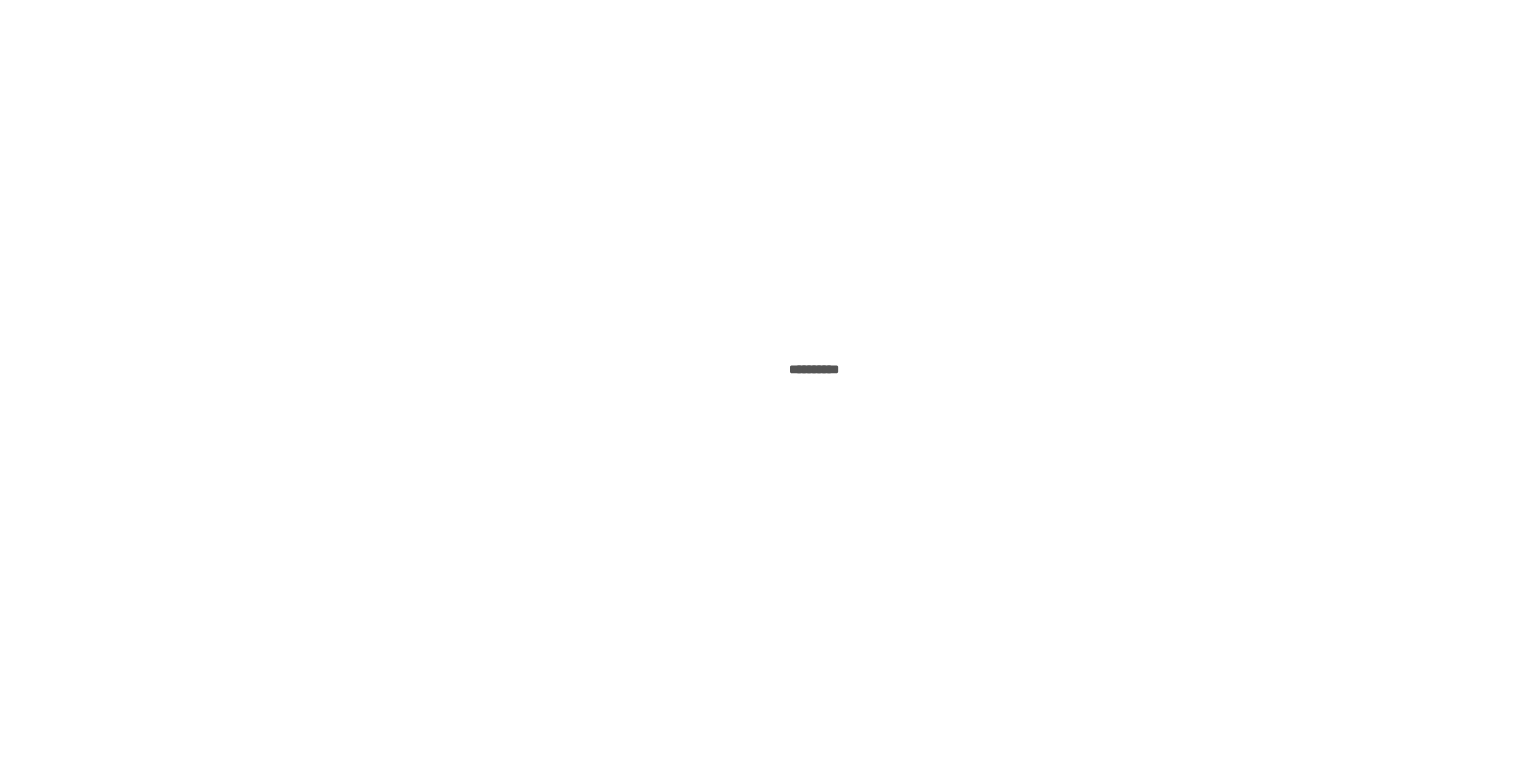 scroll, scrollTop: 0, scrollLeft: 0, axis: both 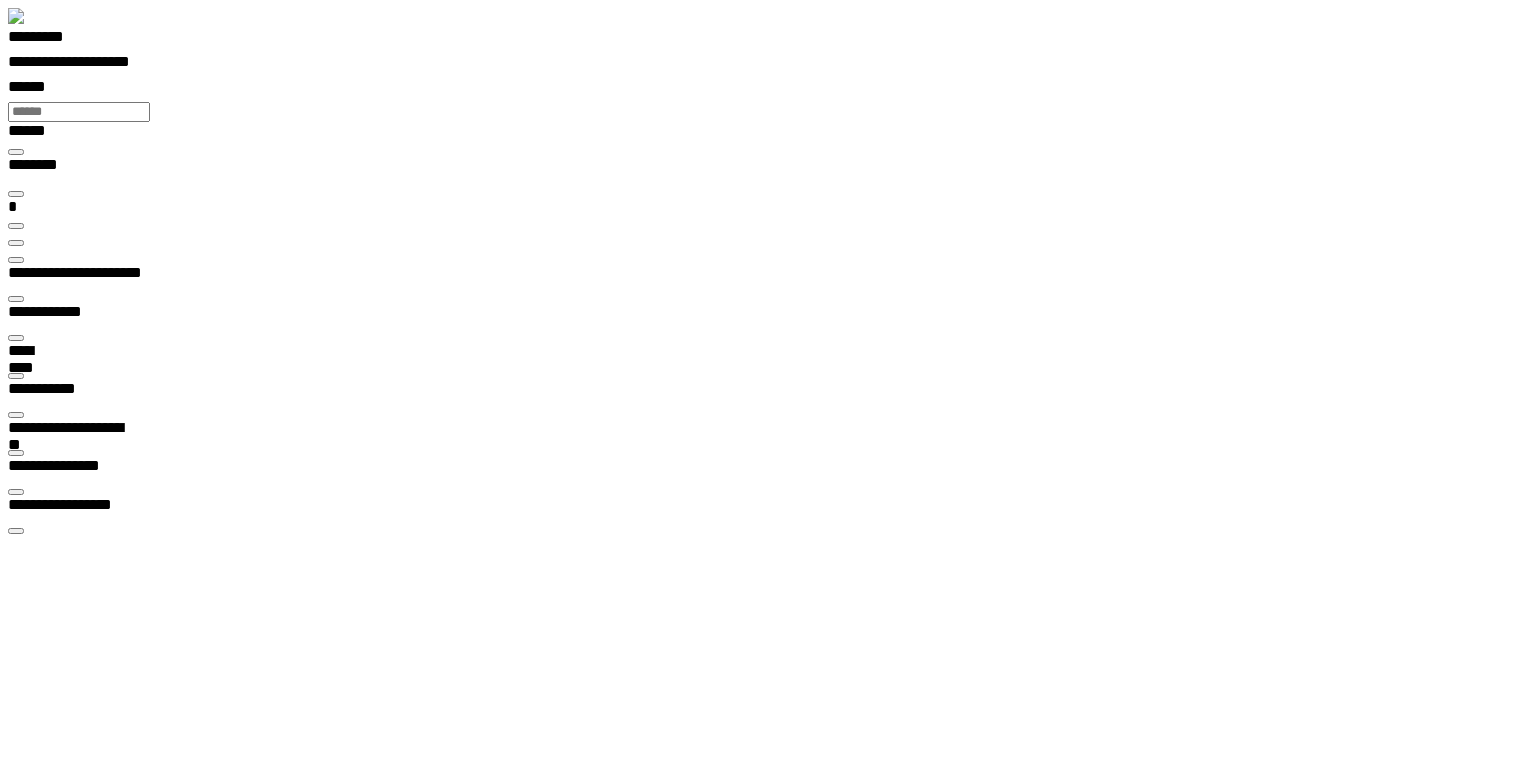 click on "**********" at bounding box center (63, 5643) 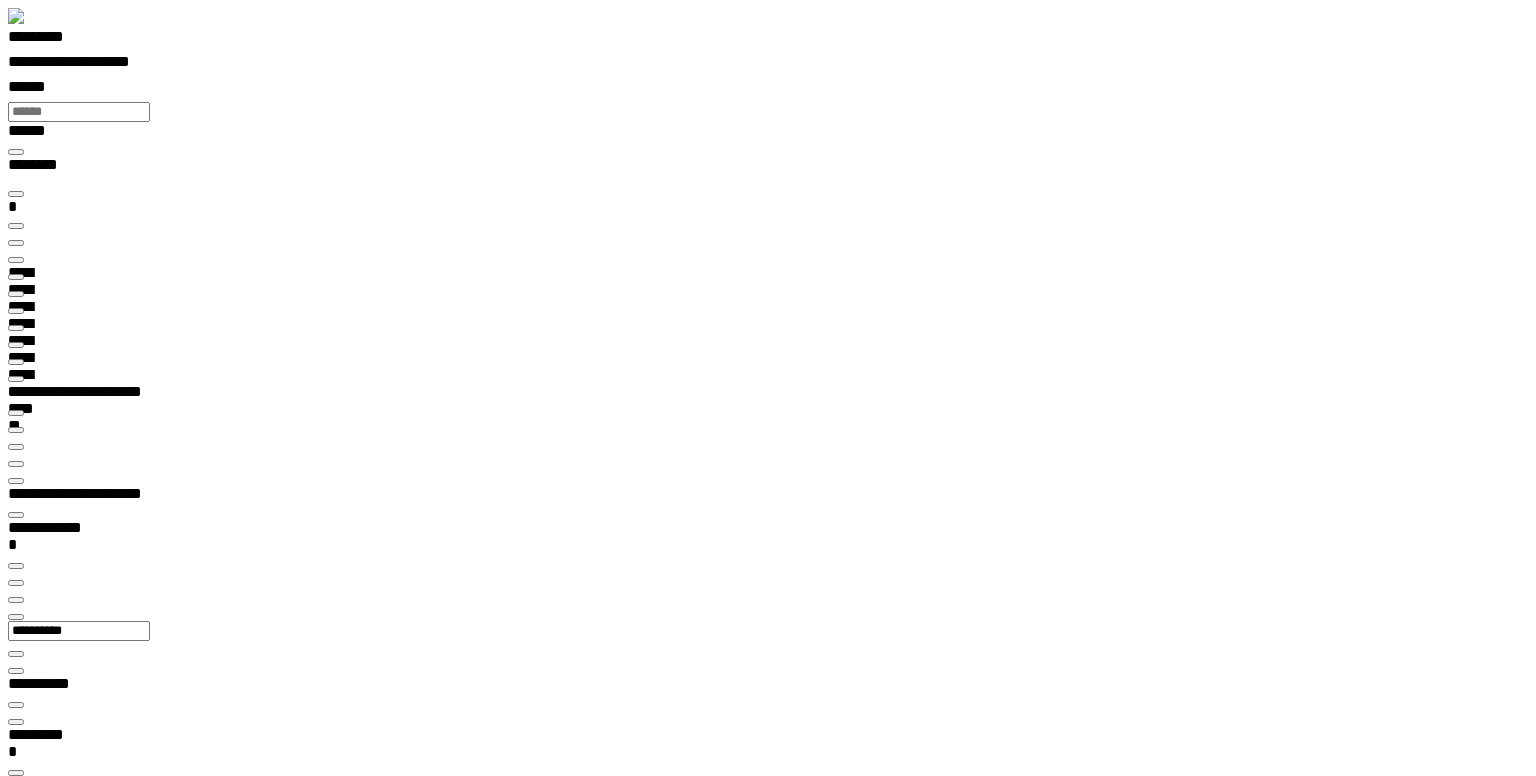 click at bounding box center (16, 19604) 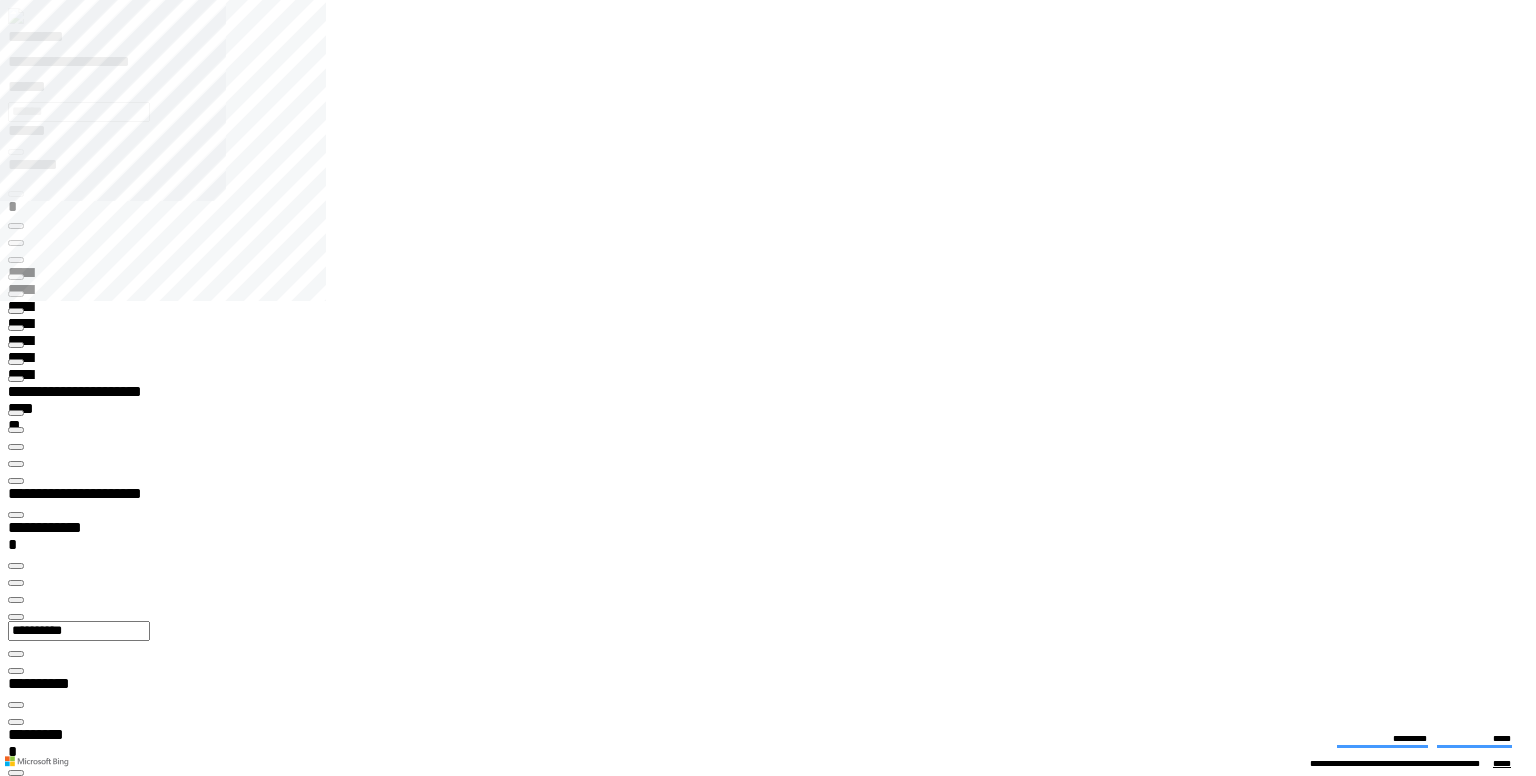 drag, startPoint x: 865, startPoint y: 533, endPoint x: 1027, endPoint y: 560, distance: 164.23459 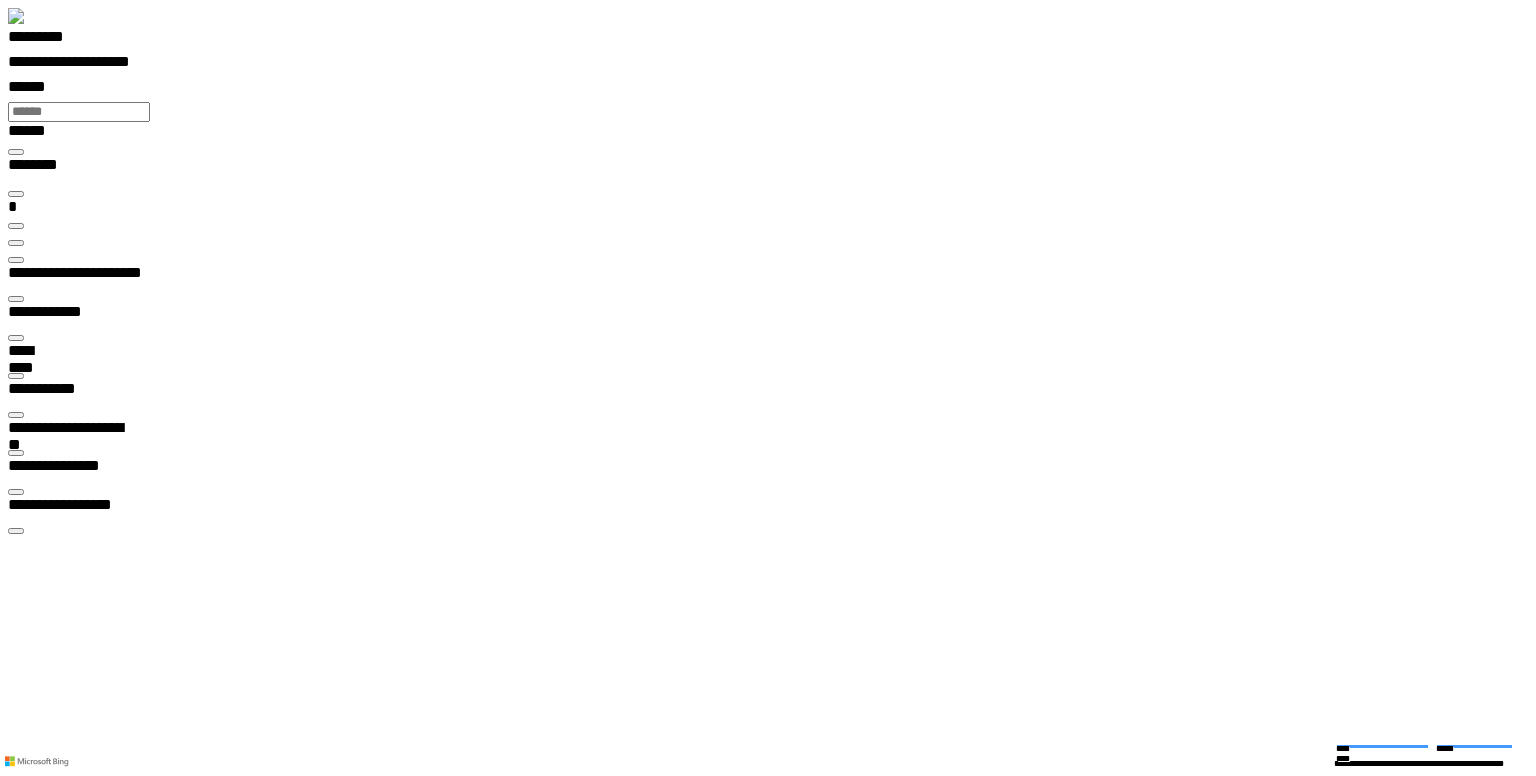 click at bounding box center [16, 4557] 